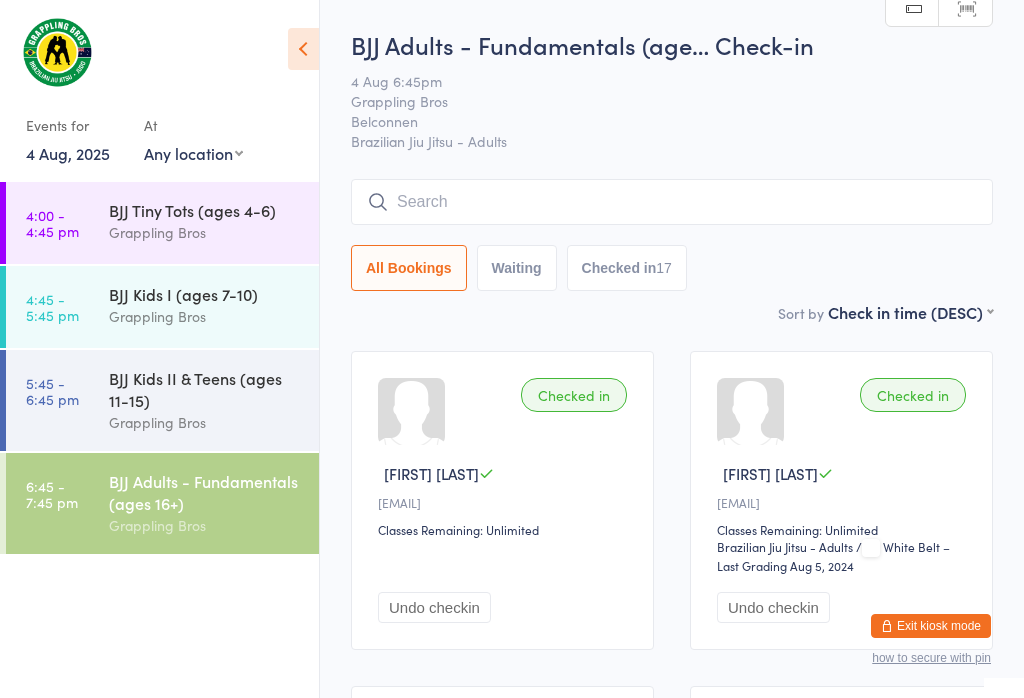 scroll, scrollTop: 181, scrollLeft: 0, axis: vertical 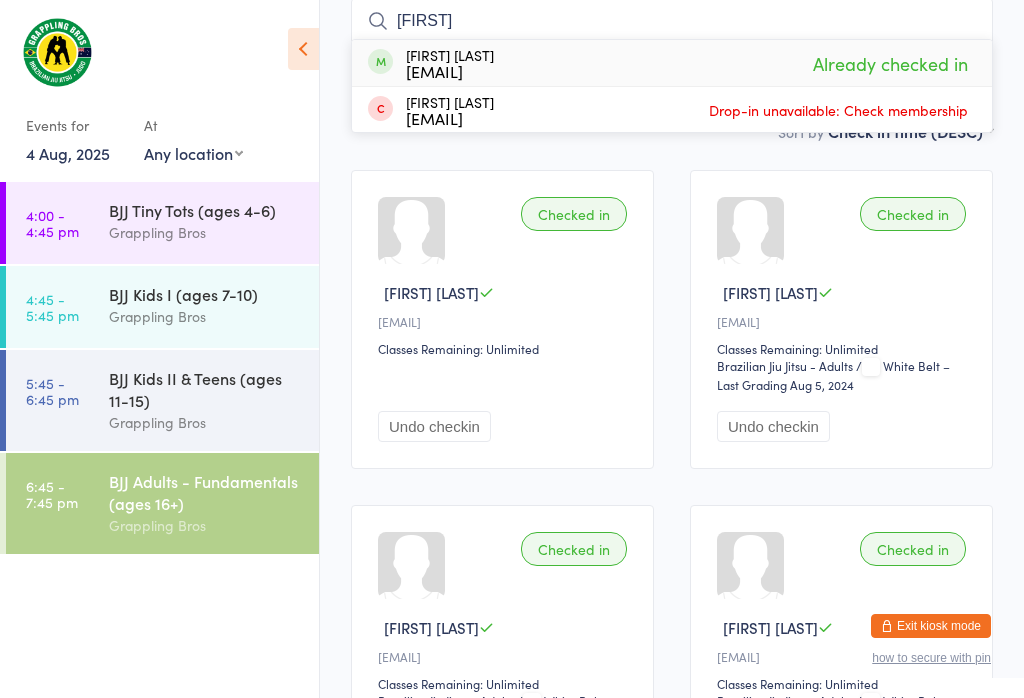 type on "I" 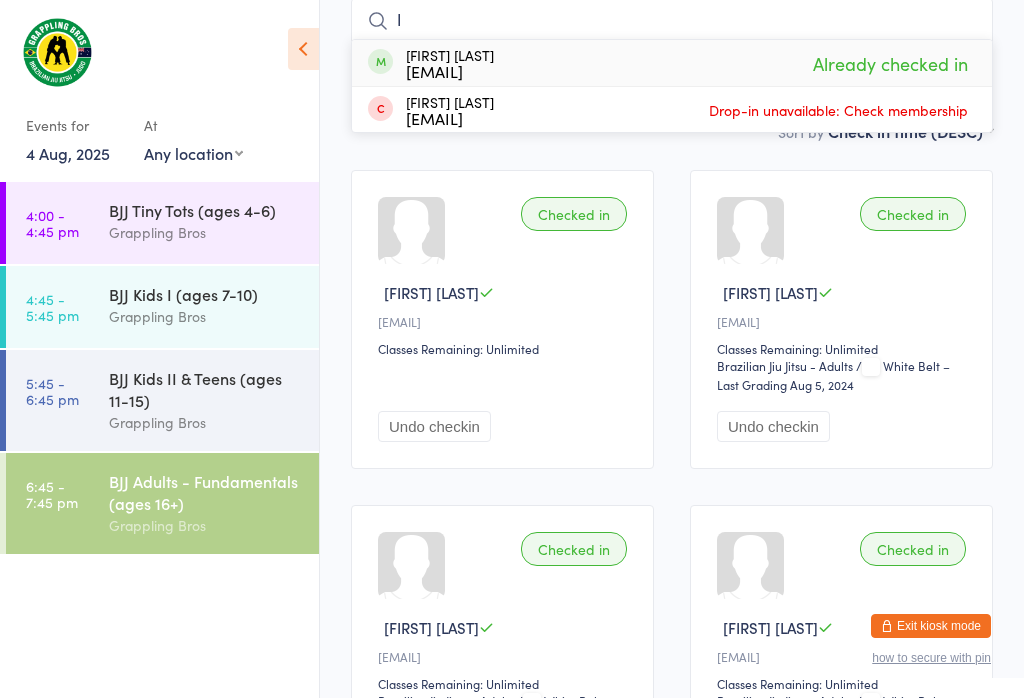 type 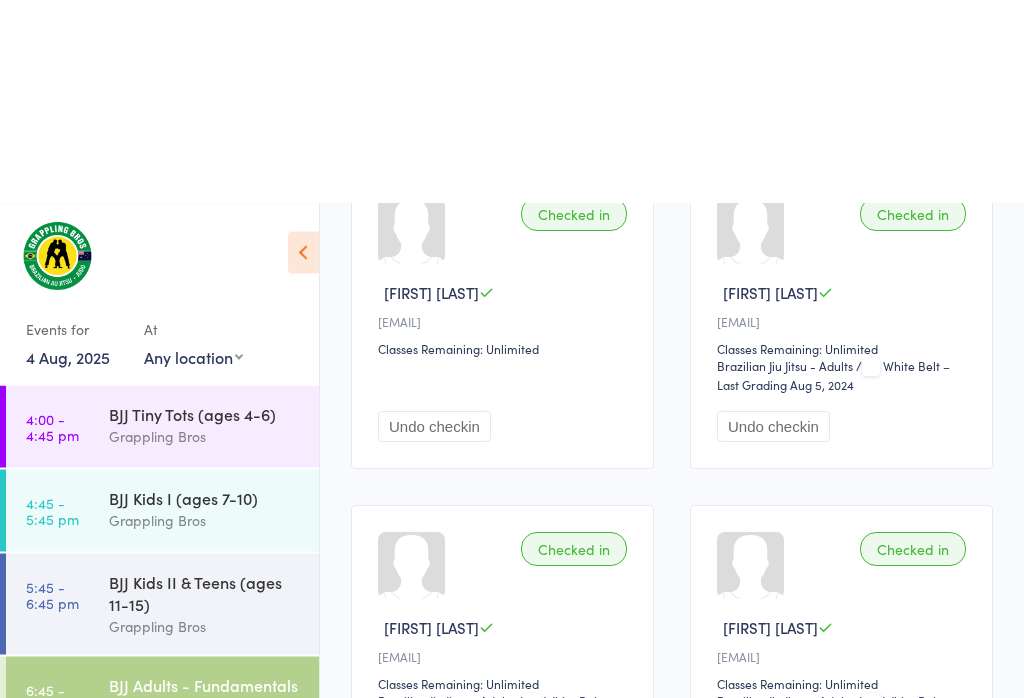 scroll, scrollTop: 396, scrollLeft: 0, axis: vertical 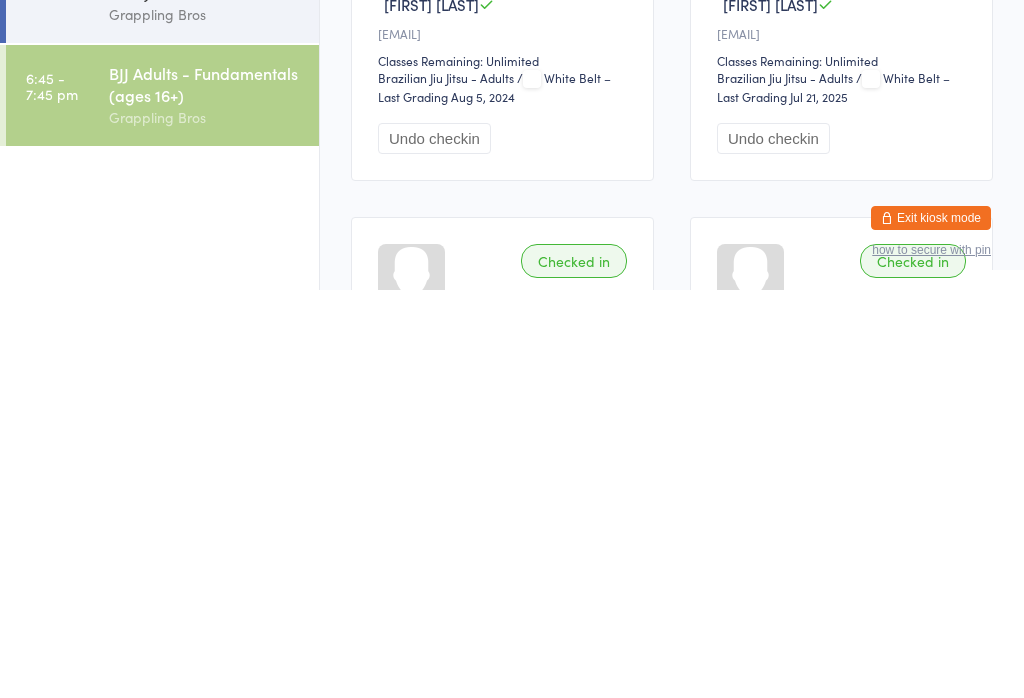 click on "BJJ Adults - Fundamentals (ages 16+)" at bounding box center [205, 492] 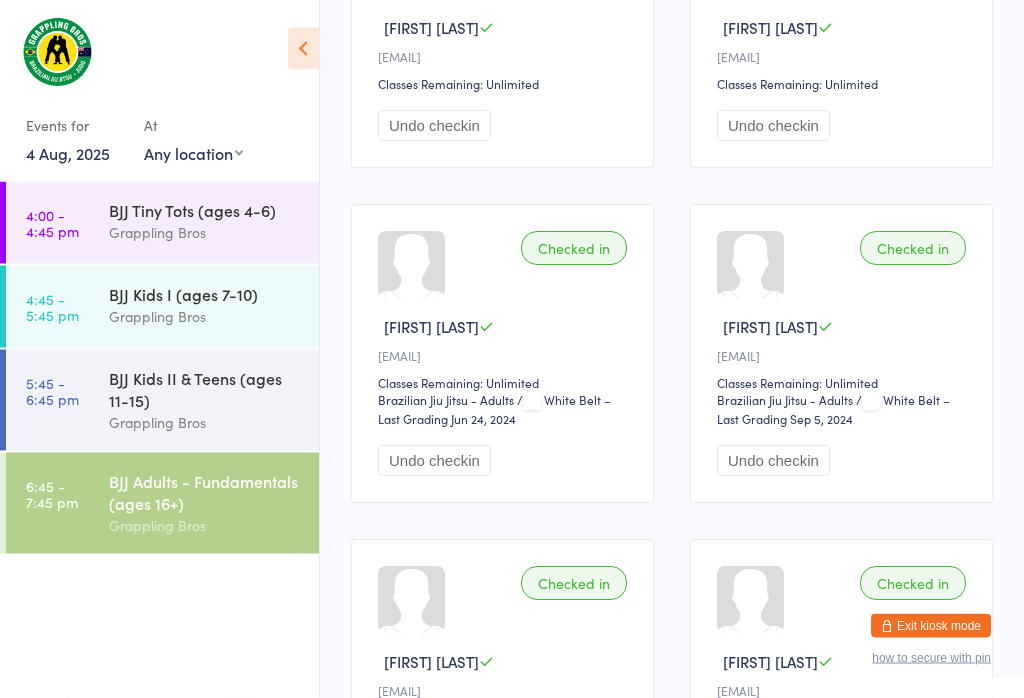 scroll, scrollTop: 2136, scrollLeft: 0, axis: vertical 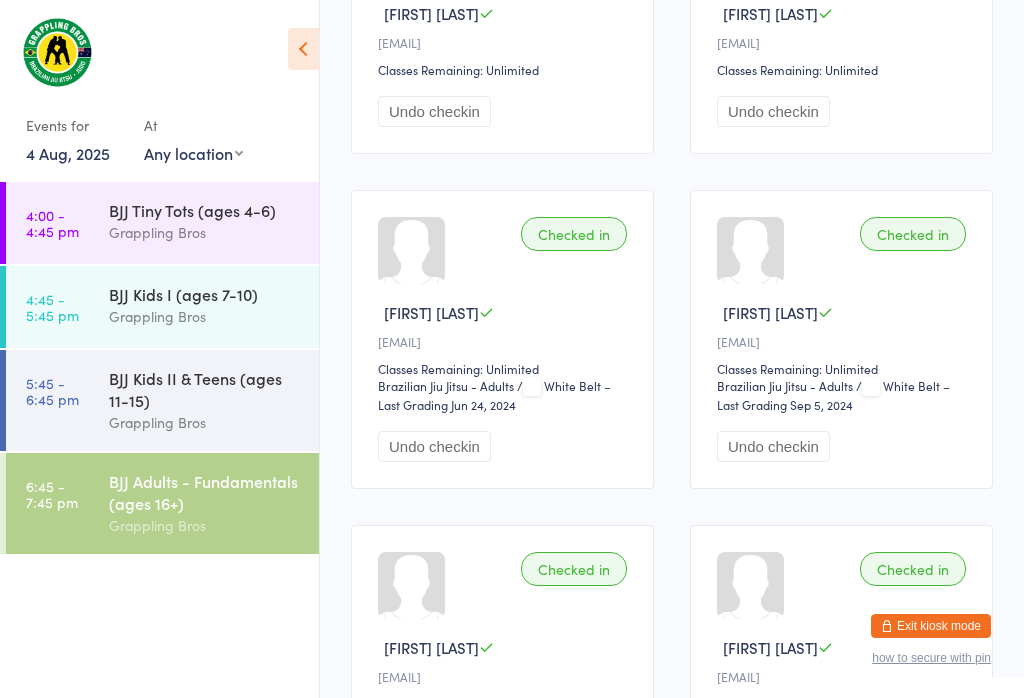 click on "Undo checkin" at bounding box center [773, 446] 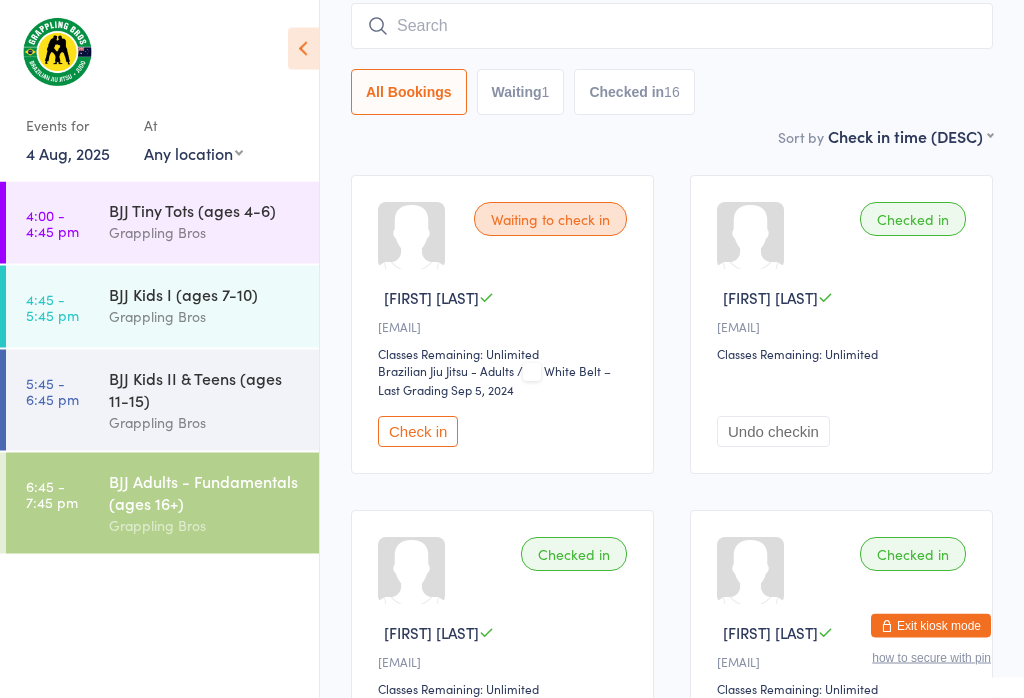 scroll, scrollTop: 176, scrollLeft: 0, axis: vertical 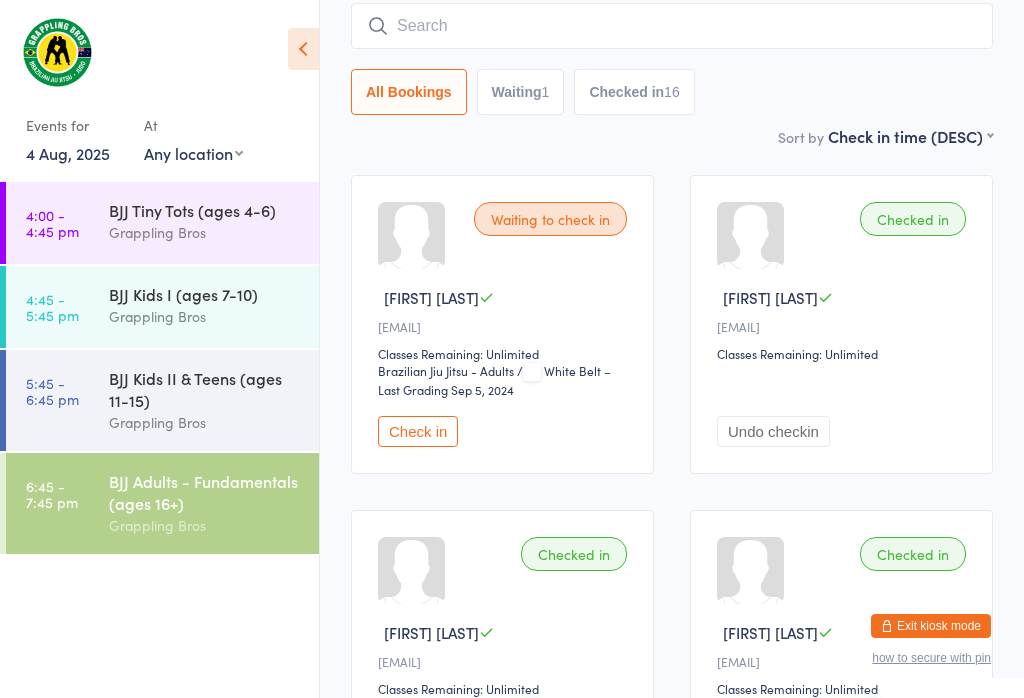 click on "Undo checkin" at bounding box center [773, 431] 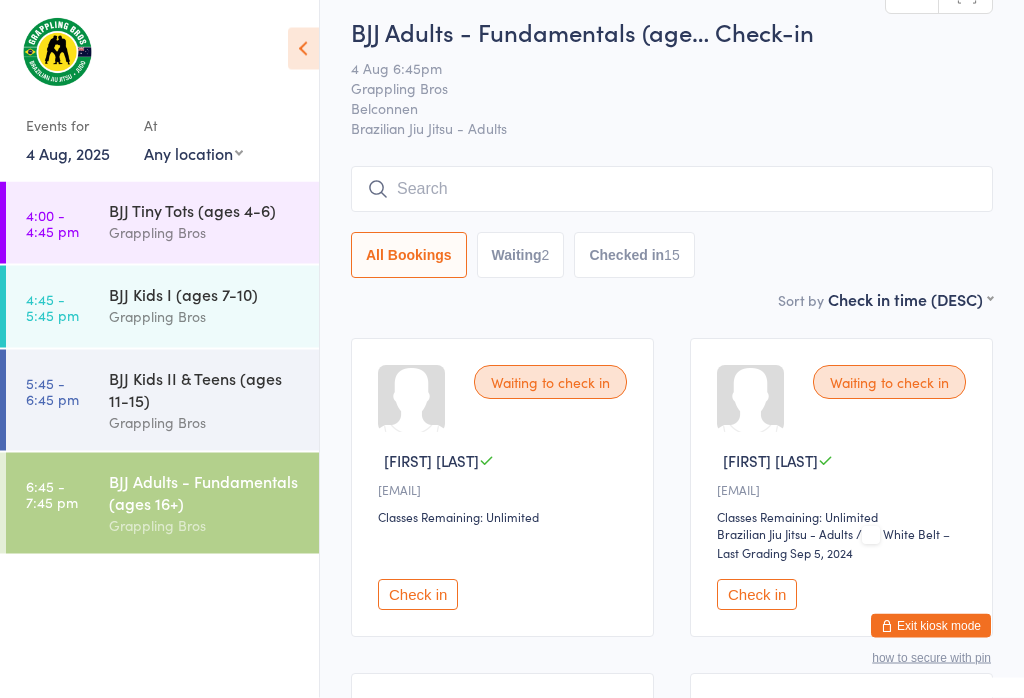 scroll, scrollTop: 0, scrollLeft: 0, axis: both 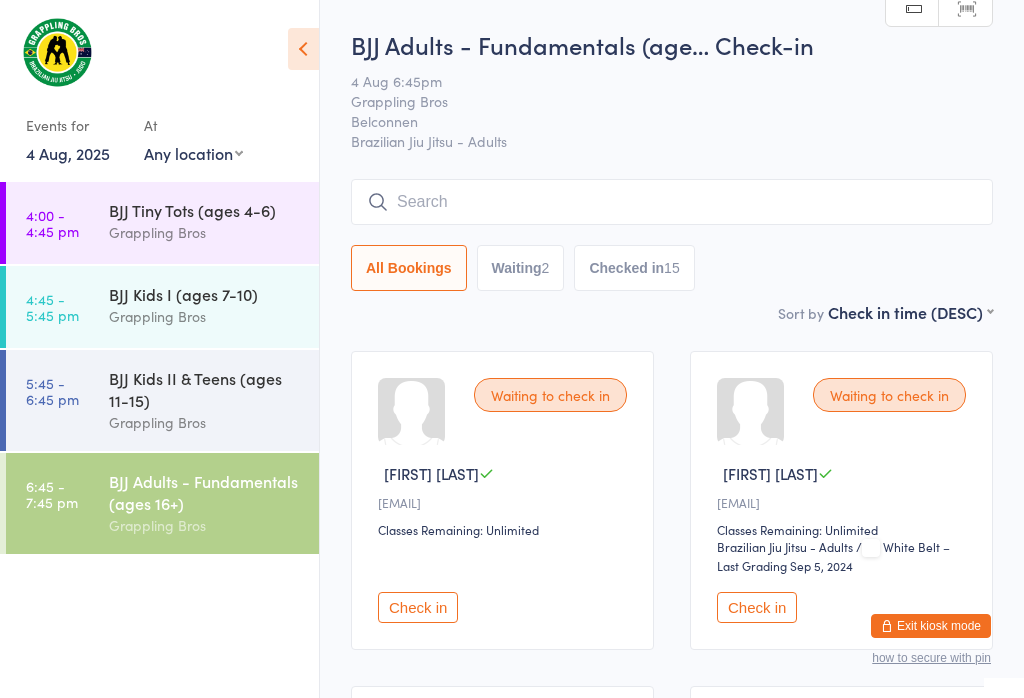 click at bounding box center [672, 202] 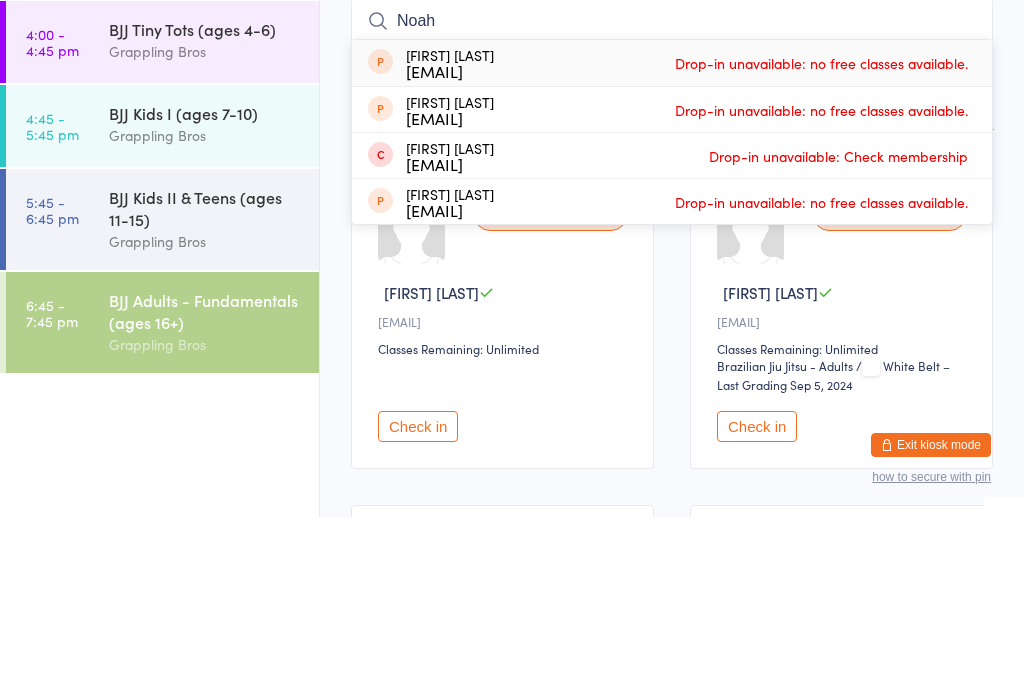 type on "Noah" 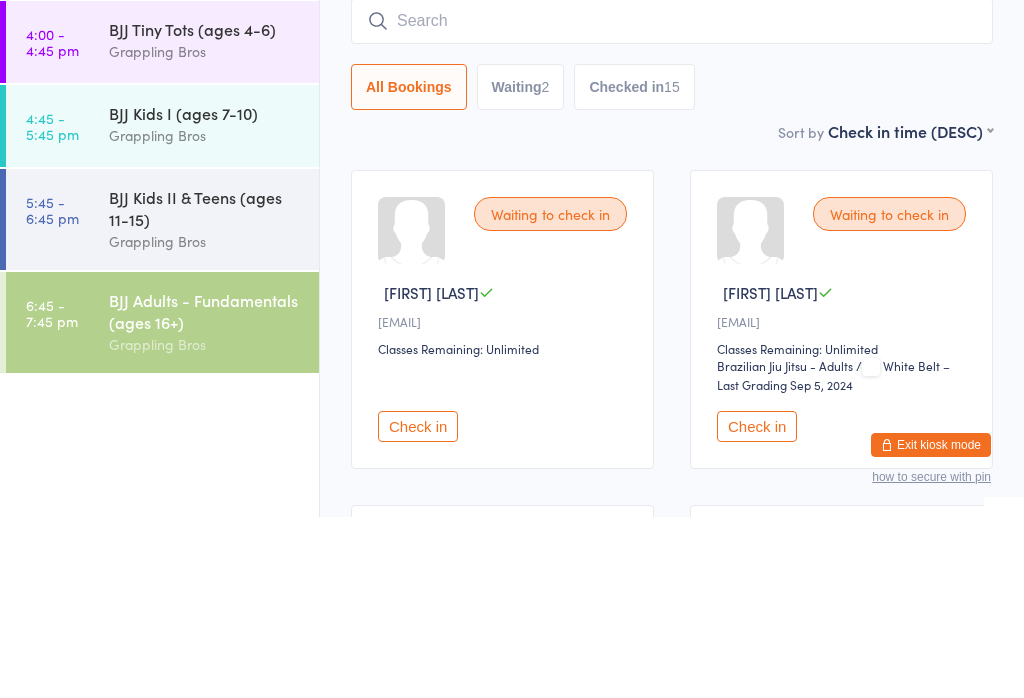 click on "First name (ASC) First name (DESC) Last name (ASC) Last name (DESC) Check in time (ASC) Check in time (DESC) Rank (ASC) Rank (DESC)" at bounding box center [910, 309] 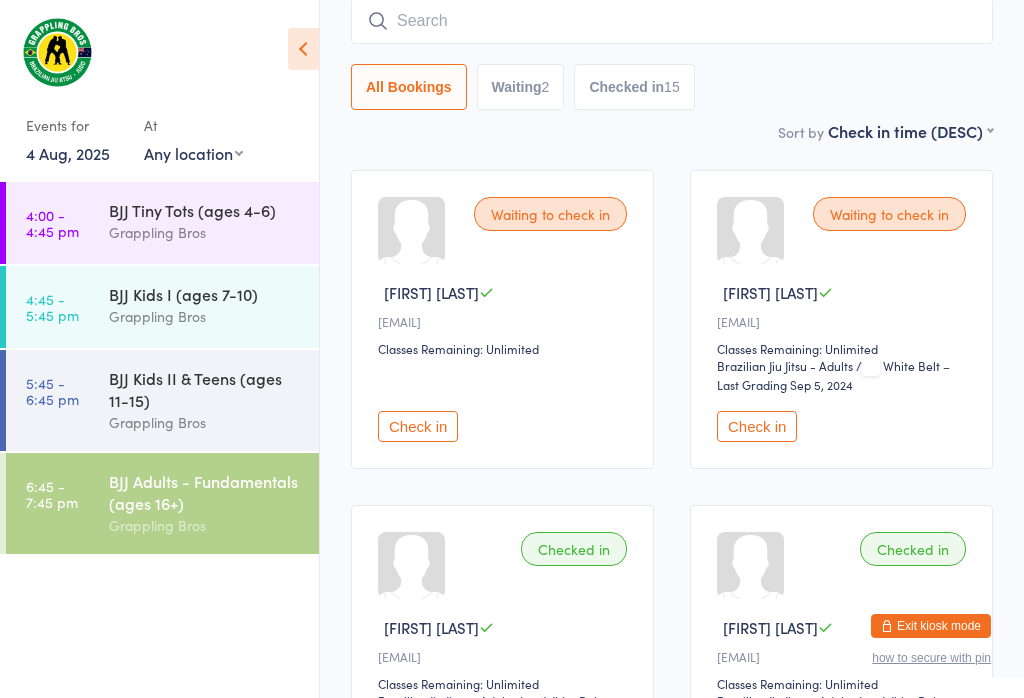 click at bounding box center [672, 21] 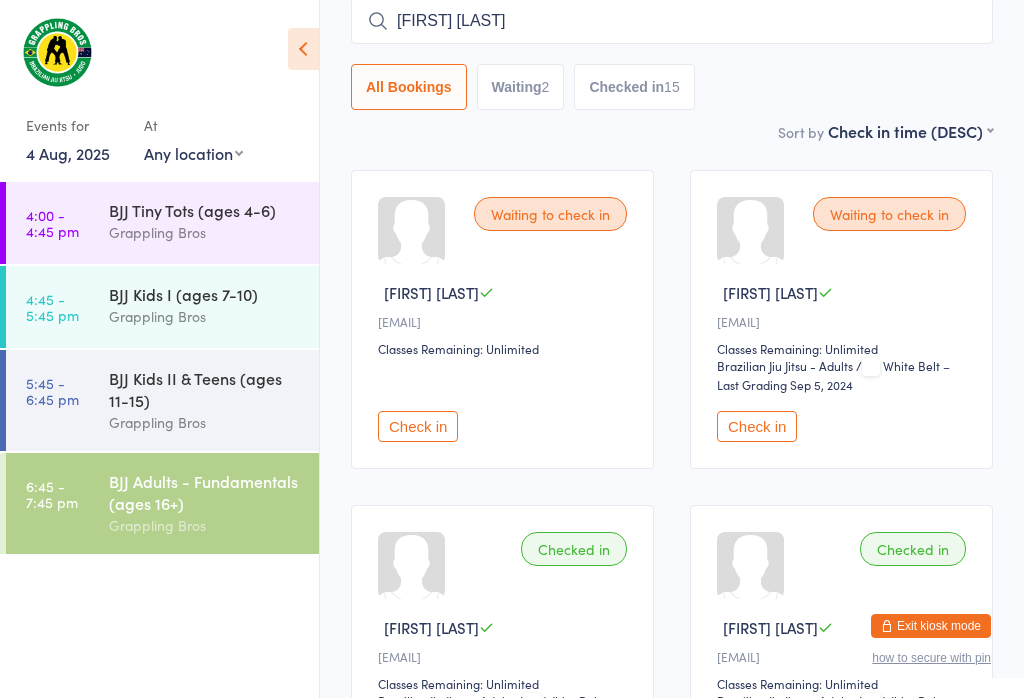 type on "[FIRST] [LAST]" 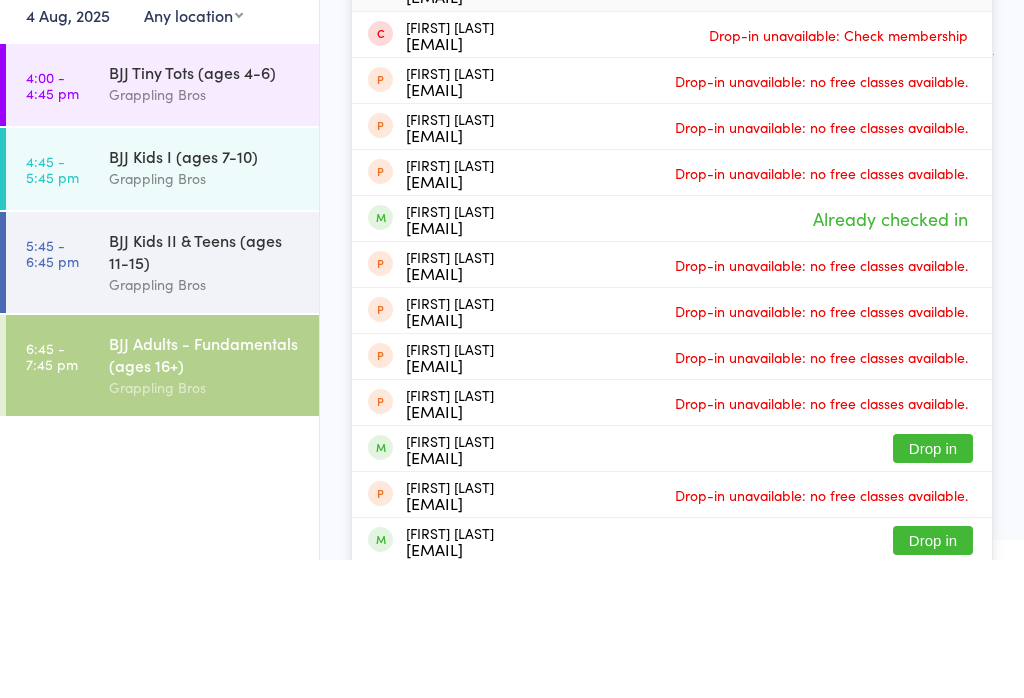scroll, scrollTop: 90, scrollLeft: 0, axis: vertical 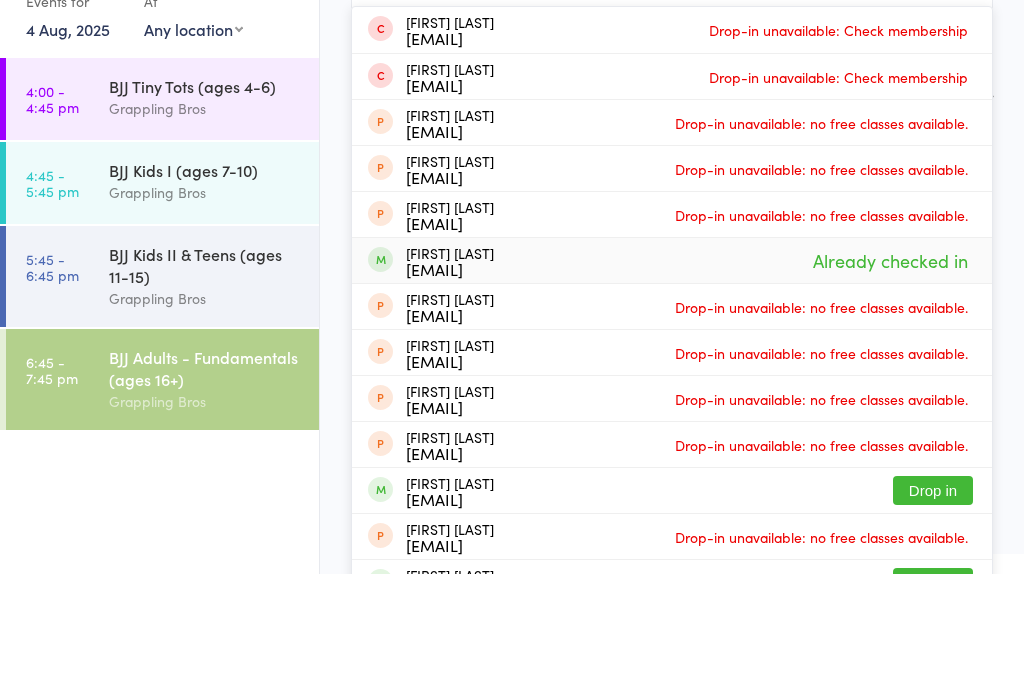 type on "riley" 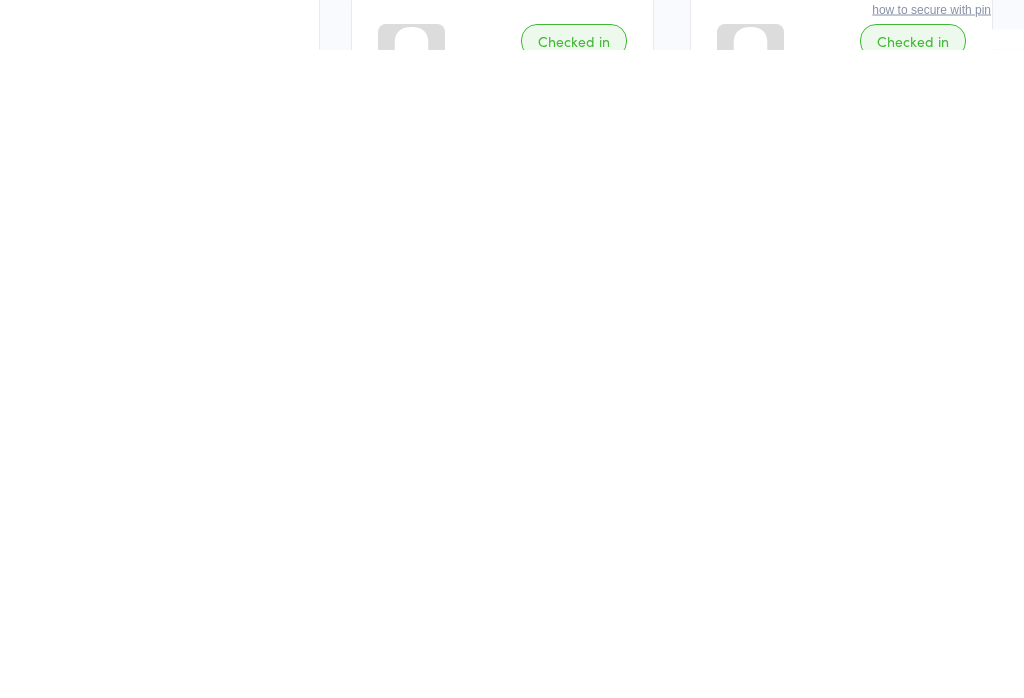 scroll, scrollTop: 0, scrollLeft: 0, axis: both 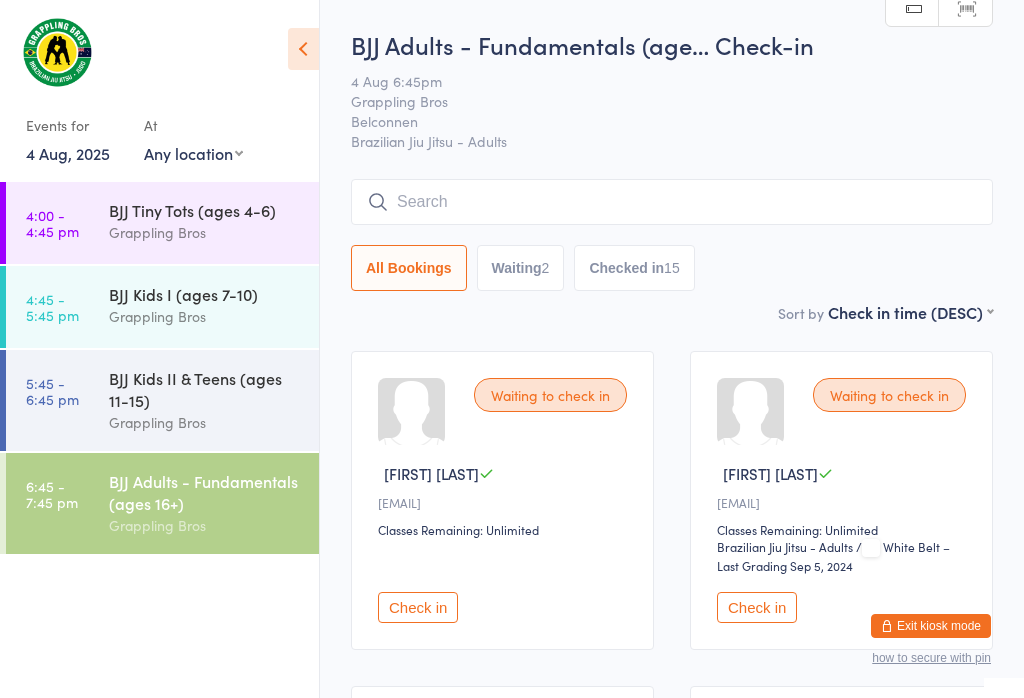 click on "BJJ Kids II & Teens (ages 11-15)" at bounding box center (205, 389) 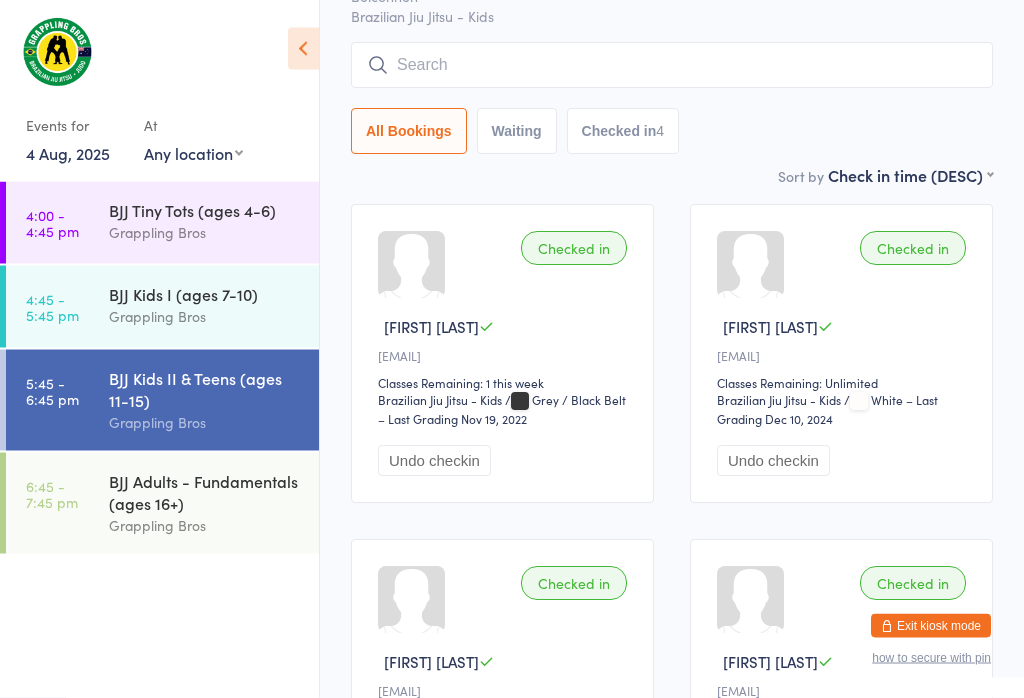 scroll, scrollTop: 147, scrollLeft: 0, axis: vertical 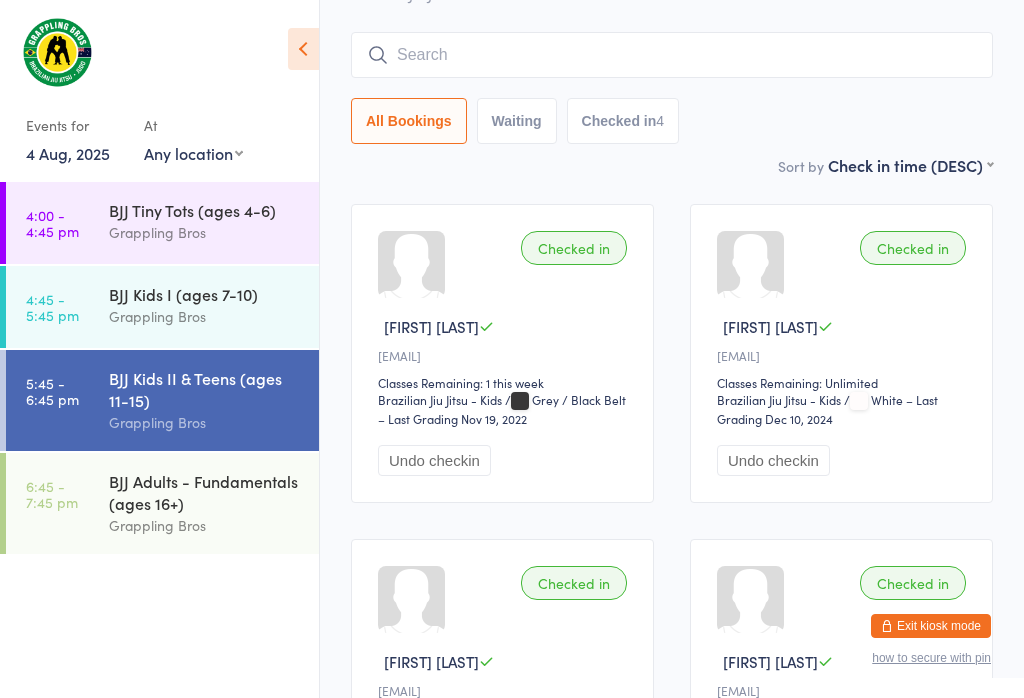 click on "4 Aug, 2025" at bounding box center [68, 153] 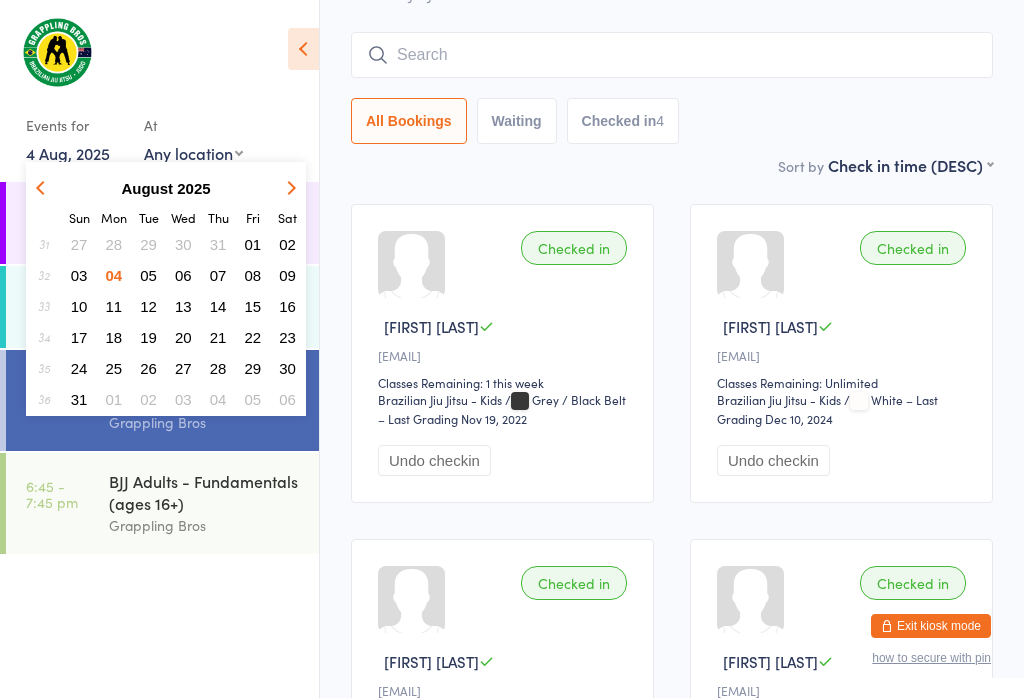 click on "05" at bounding box center (148, 275) 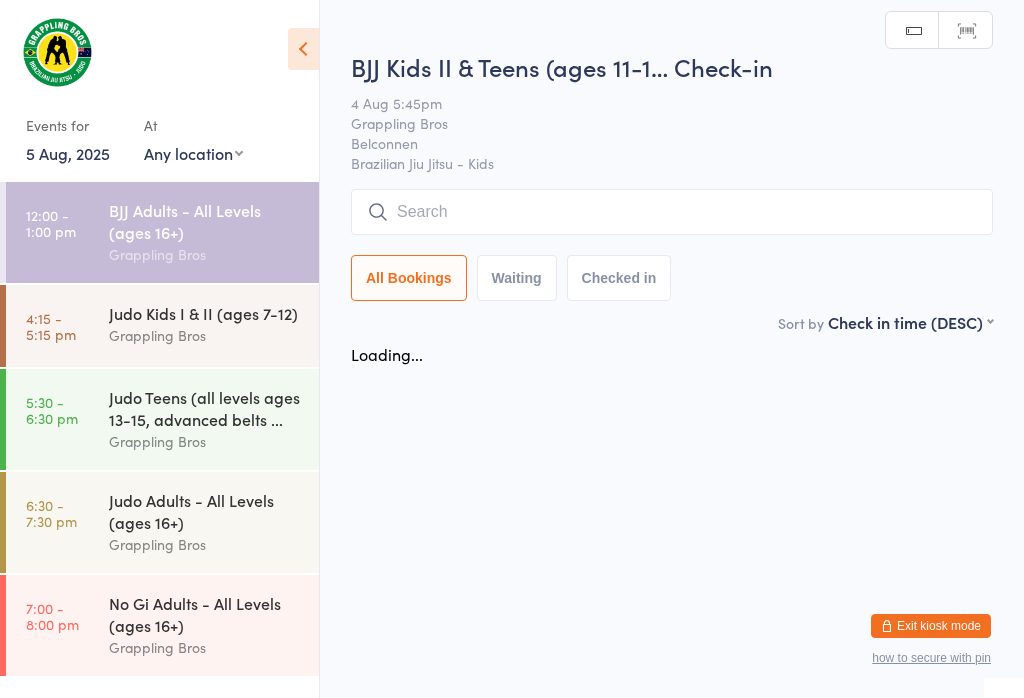 scroll, scrollTop: 0, scrollLeft: 0, axis: both 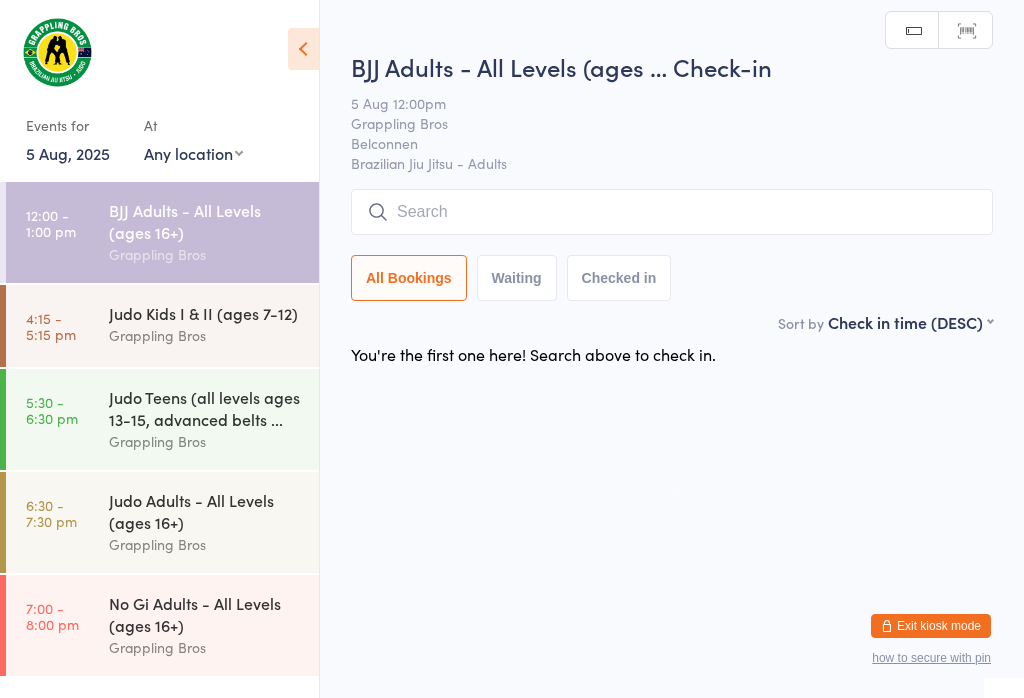 click on "Judo Teens (all levels ages 13-15, advanced belts ..." at bounding box center [205, 408] 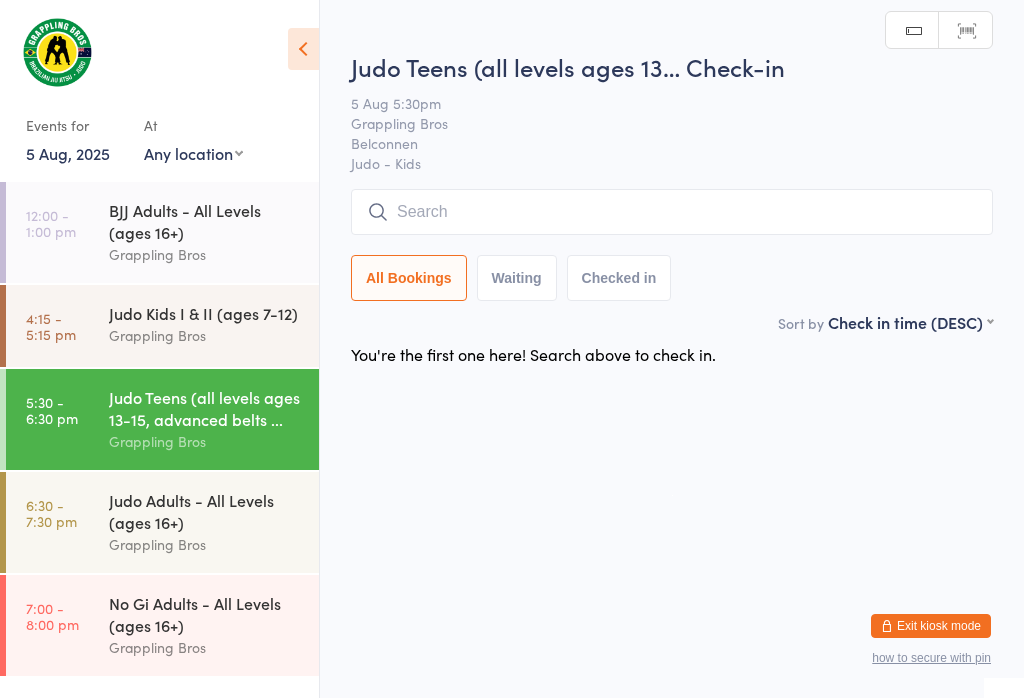 click at bounding box center (672, 212) 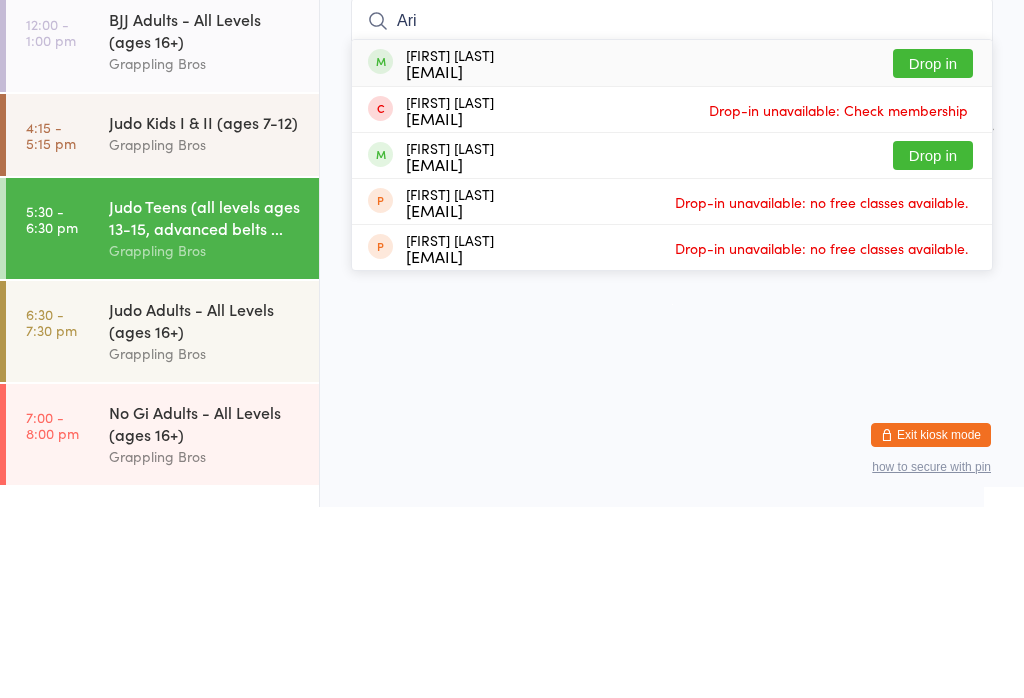 type on "Ari" 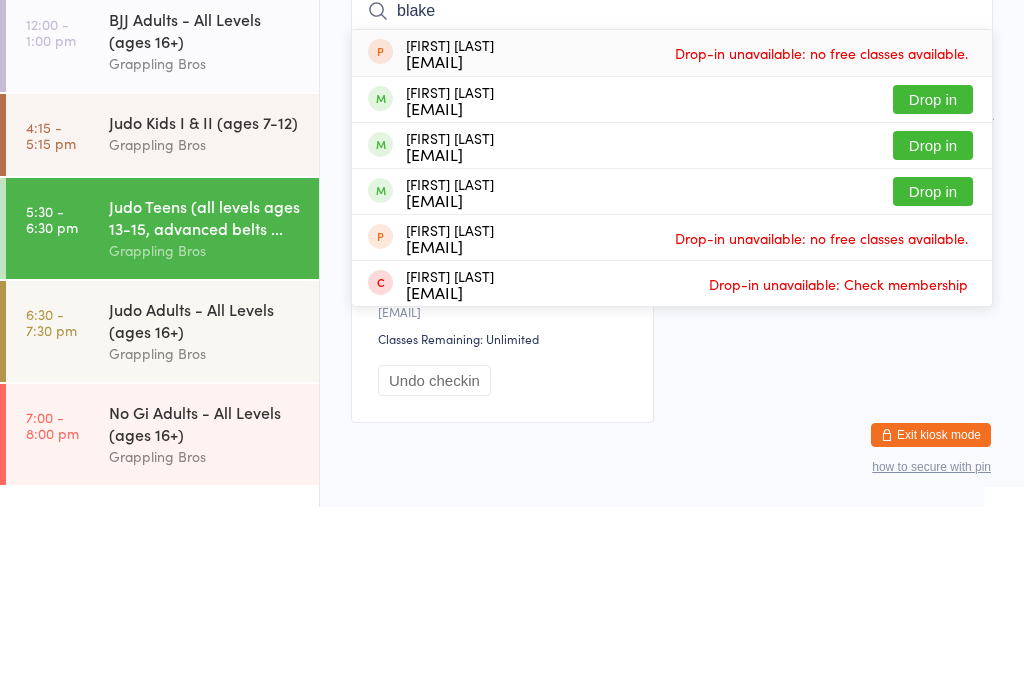 type on "blake" 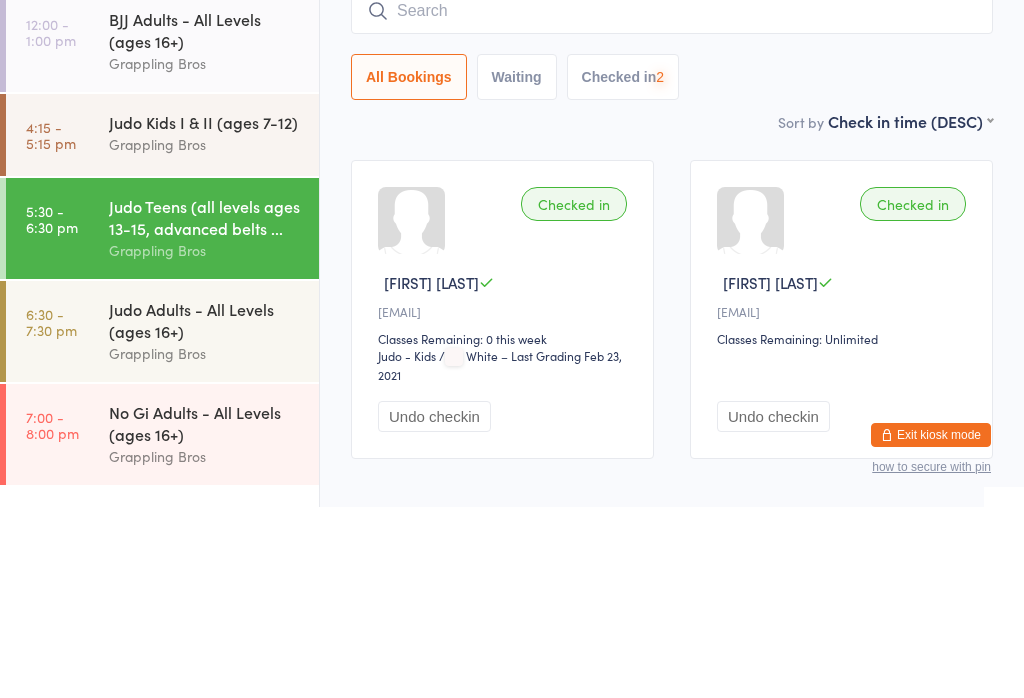 scroll, scrollTop: 104, scrollLeft: 0, axis: vertical 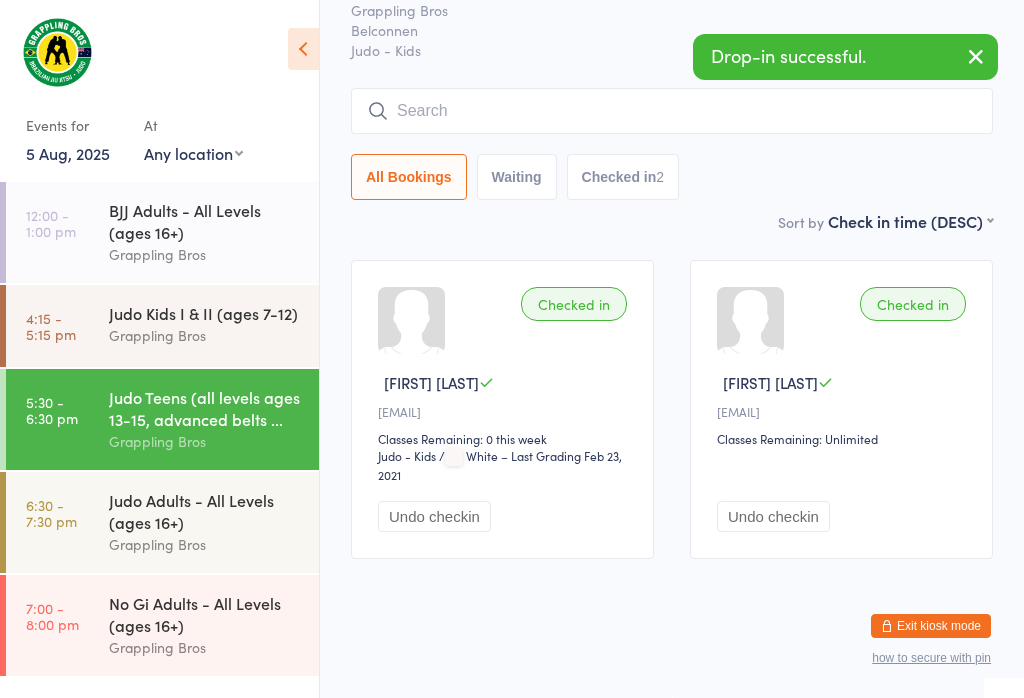 click on "5 Aug, 2025" at bounding box center (68, 153) 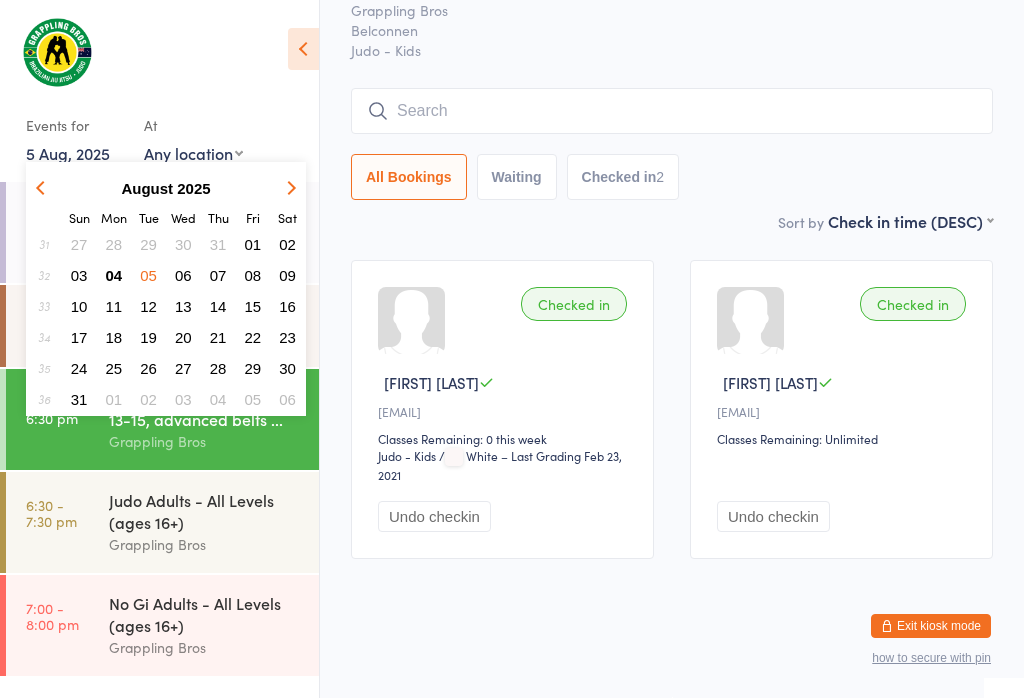 click on "28" at bounding box center (114, 244) 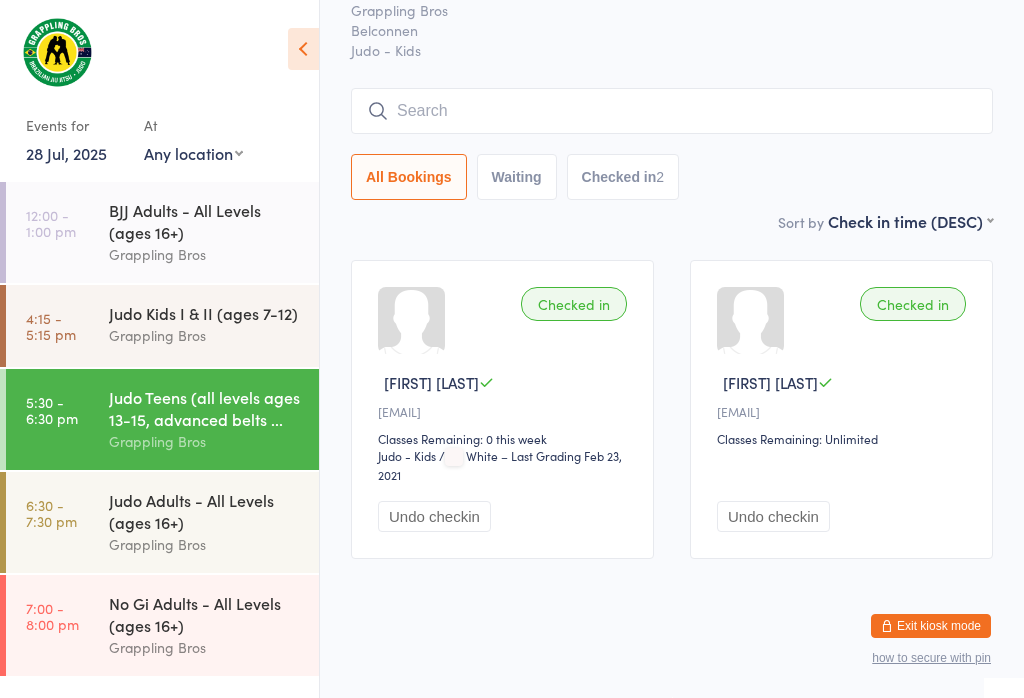 scroll, scrollTop: 0, scrollLeft: 0, axis: both 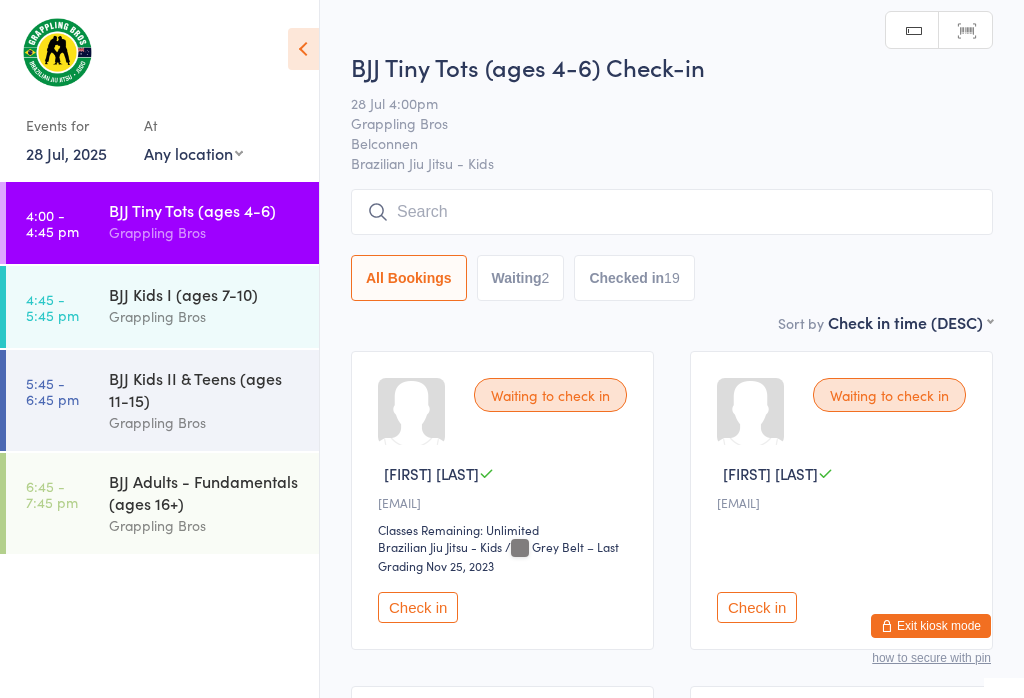 click on "28 Jul, 2025" at bounding box center [66, 153] 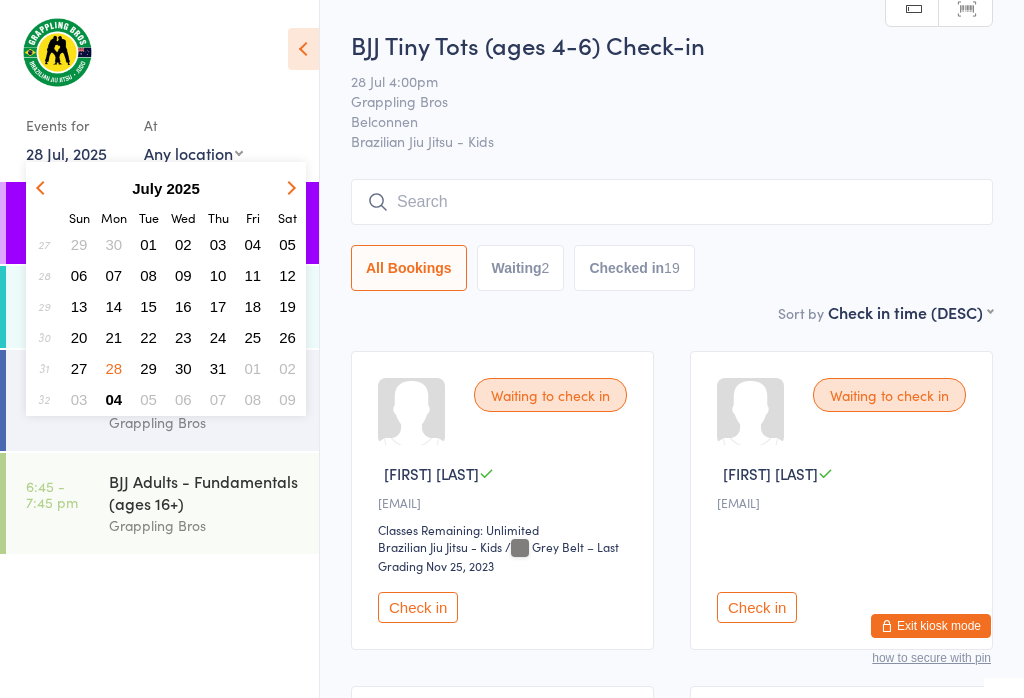 click on "08" at bounding box center (253, 399) 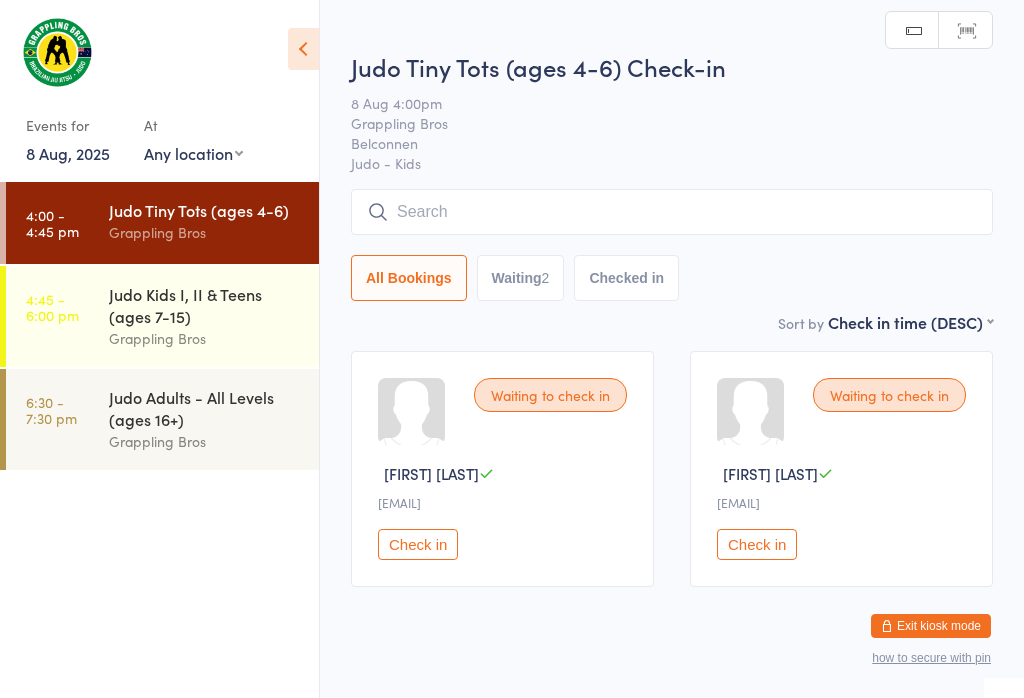 click on "Grappling Bros" at bounding box center [205, 338] 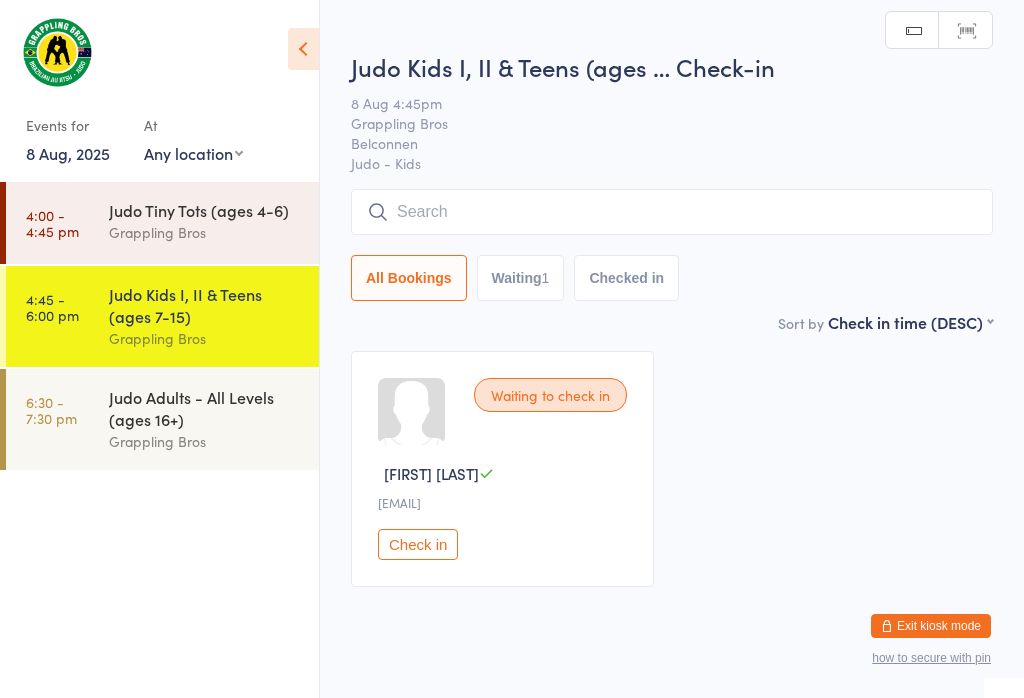click on "Judo Tiny Tots (ages 4-6) Grappling Bros" at bounding box center (214, 221) 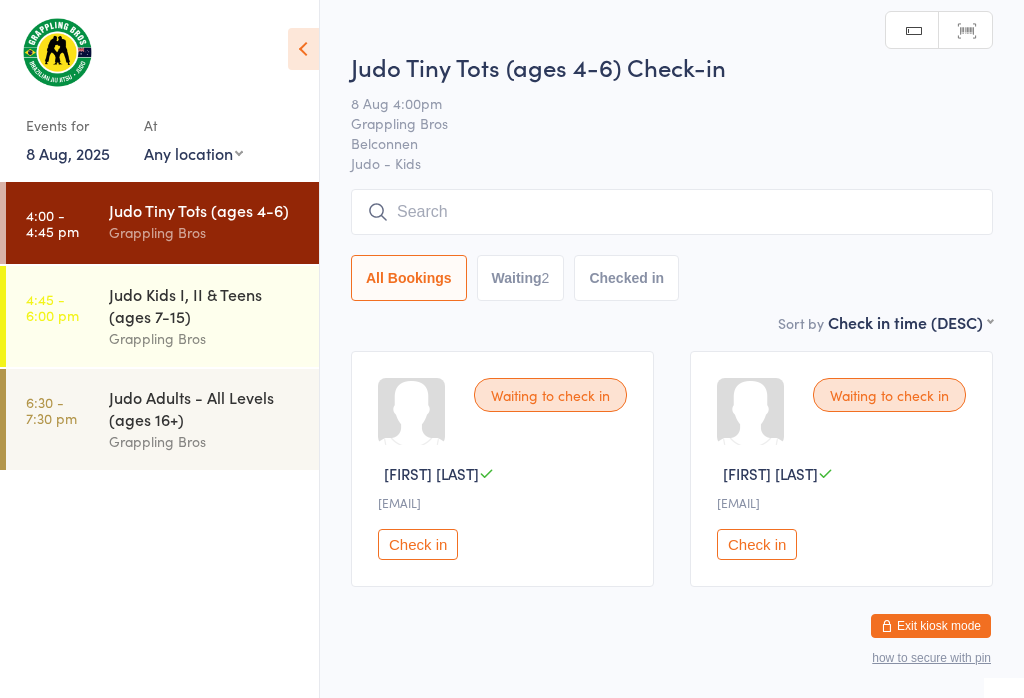 click on "Grappling Bros" at bounding box center (205, 338) 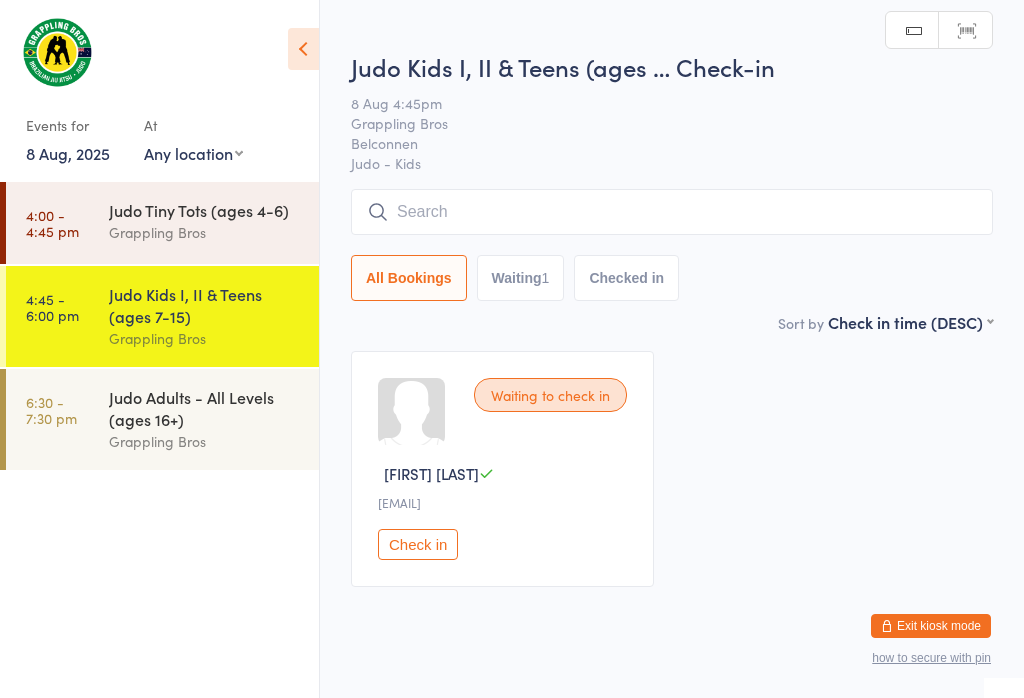 click at bounding box center (672, 212) 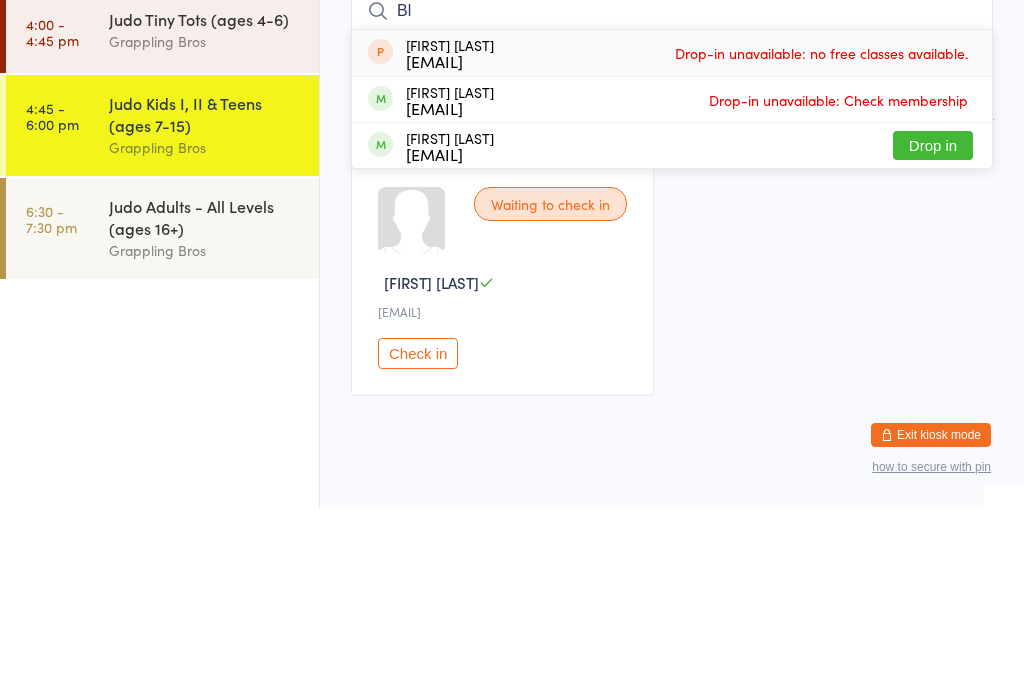 type on "B" 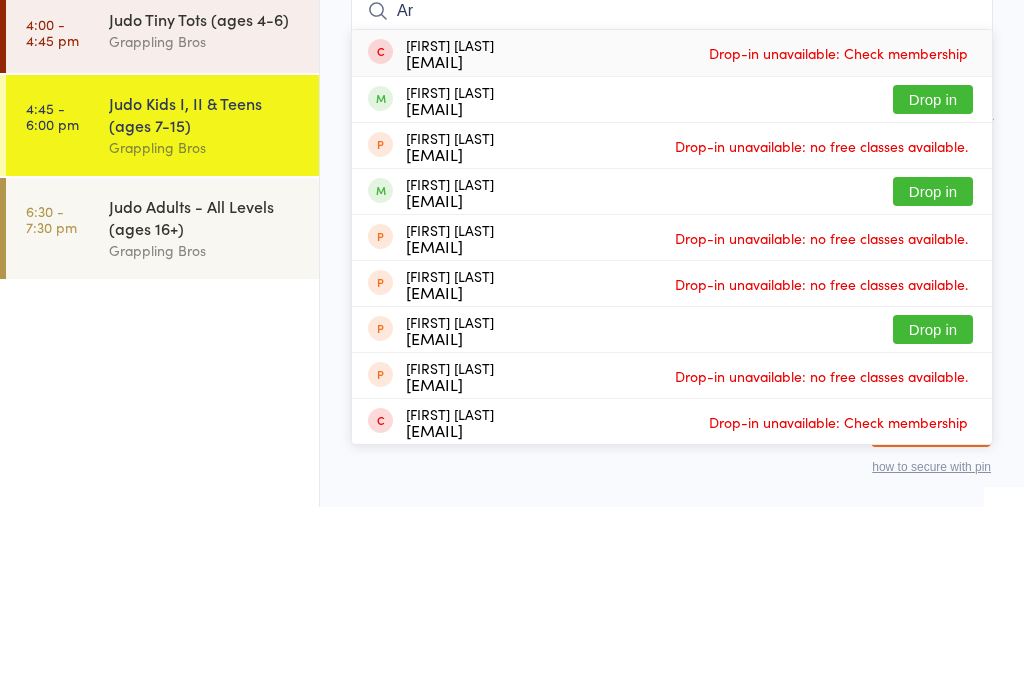 type on "Ar" 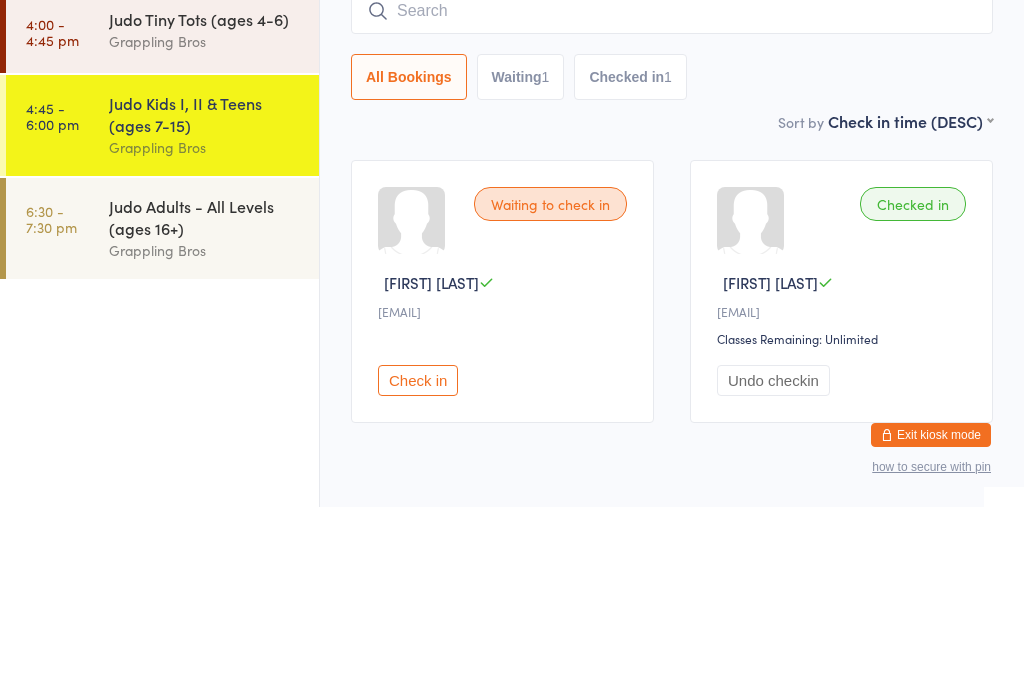 scroll, scrollTop: 67, scrollLeft: 0, axis: vertical 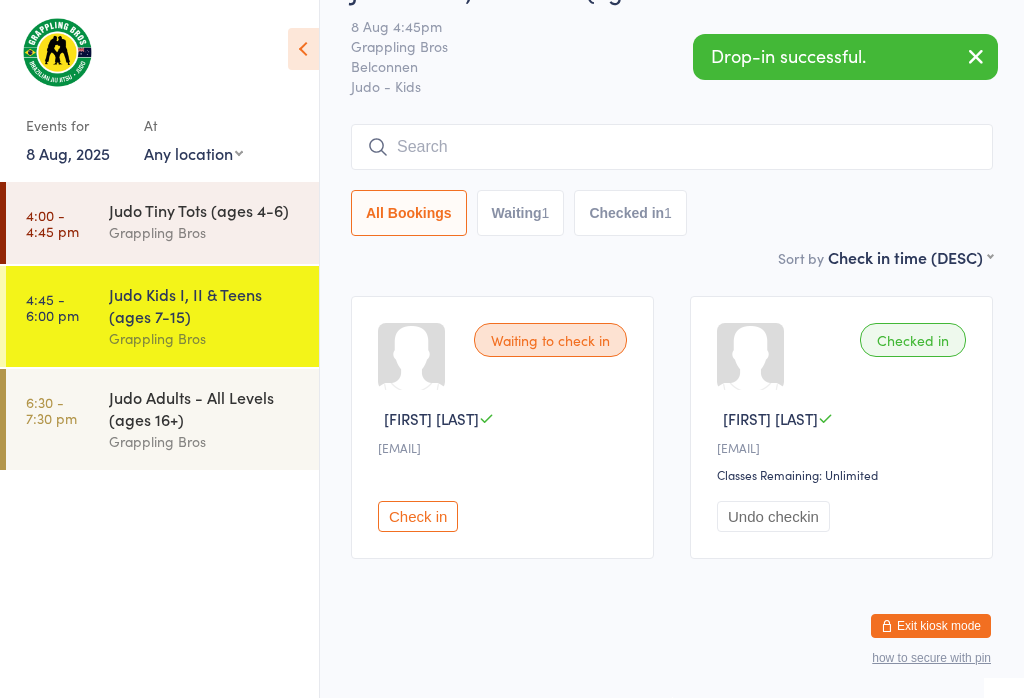 click on "Events for 8 Aug, 2025 D Aug, YYYY
August 2025
Sun Mon Tue Wed Thu Fri Sat
31
27
28
29
30
31
01
02
32
03
04
05
06
07
08
09
33
10
11
12
13
14
15
16
34
17
18
19
20
21
22
23
35
24
25
26
27
28
29
30" at bounding box center (159, 94) 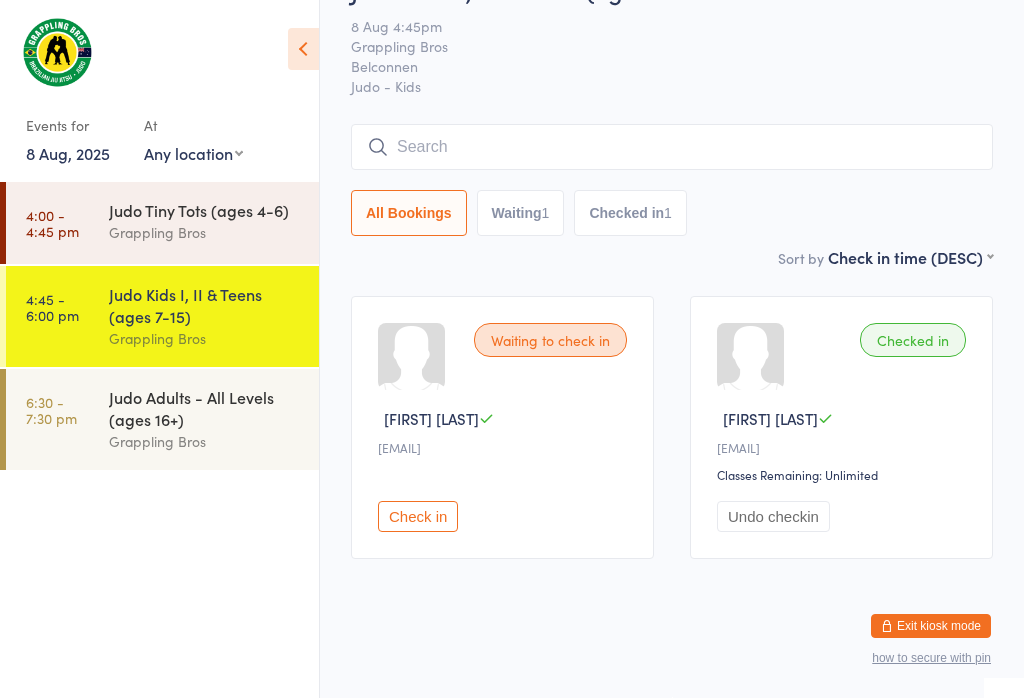 click on "8 Aug, 2025" at bounding box center [68, 153] 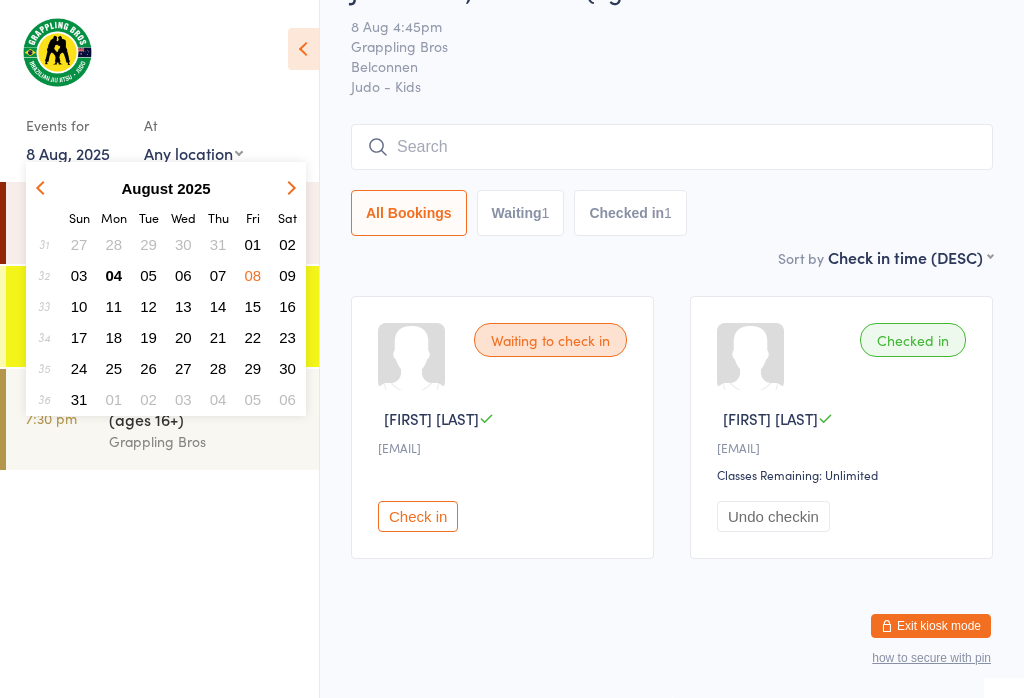 click on "04" at bounding box center [114, 275] 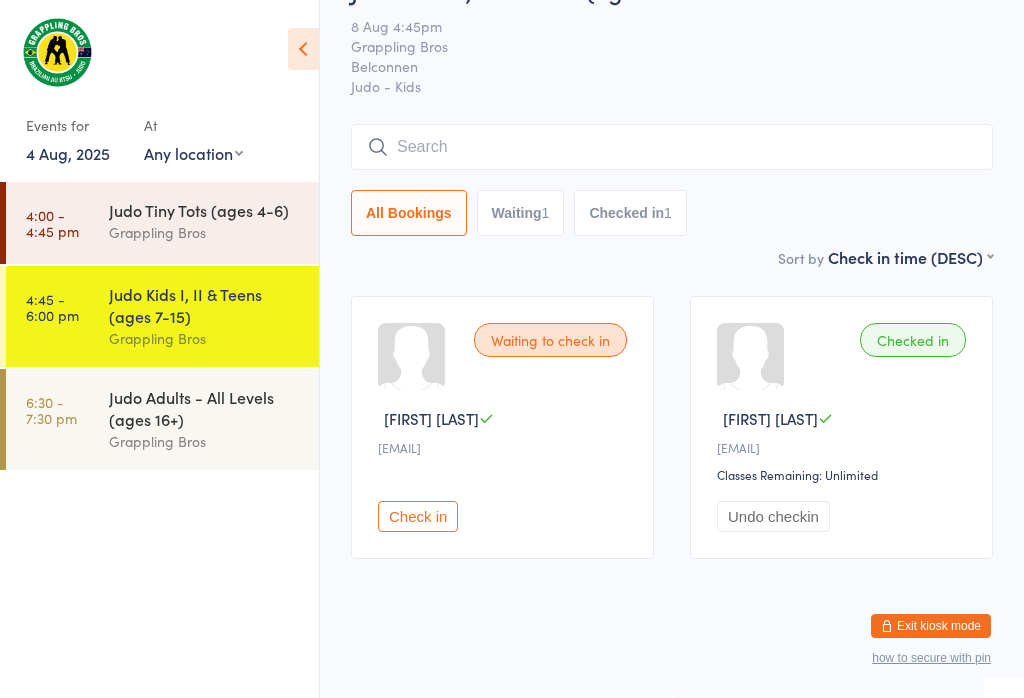 scroll, scrollTop: 0, scrollLeft: 0, axis: both 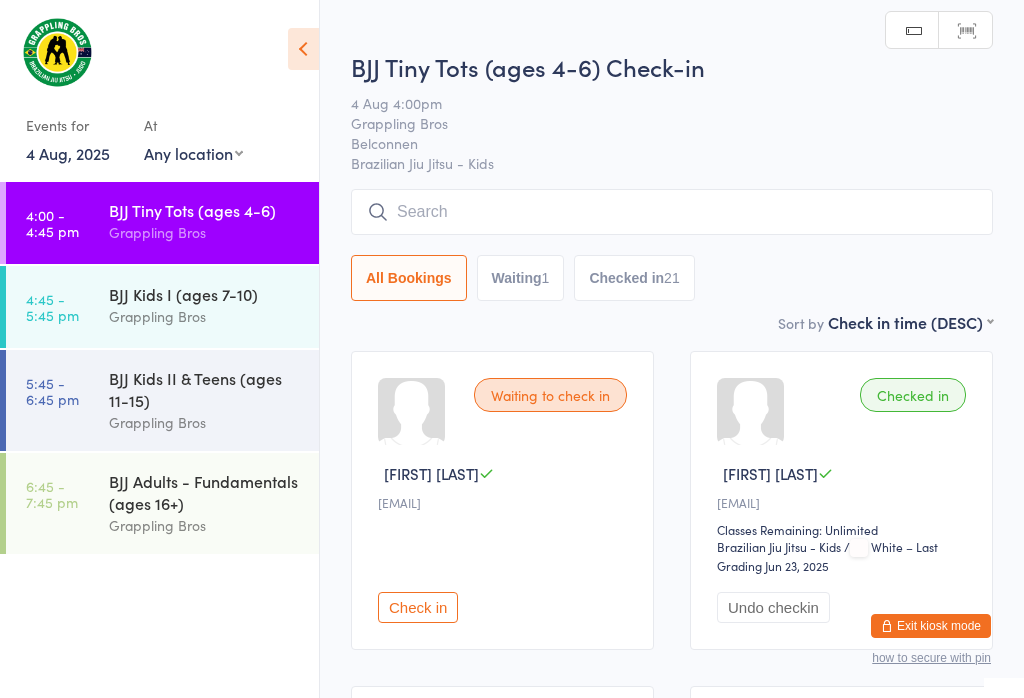 click on "BJJ Kids II & Teens (ages 11-15)" at bounding box center (205, 389) 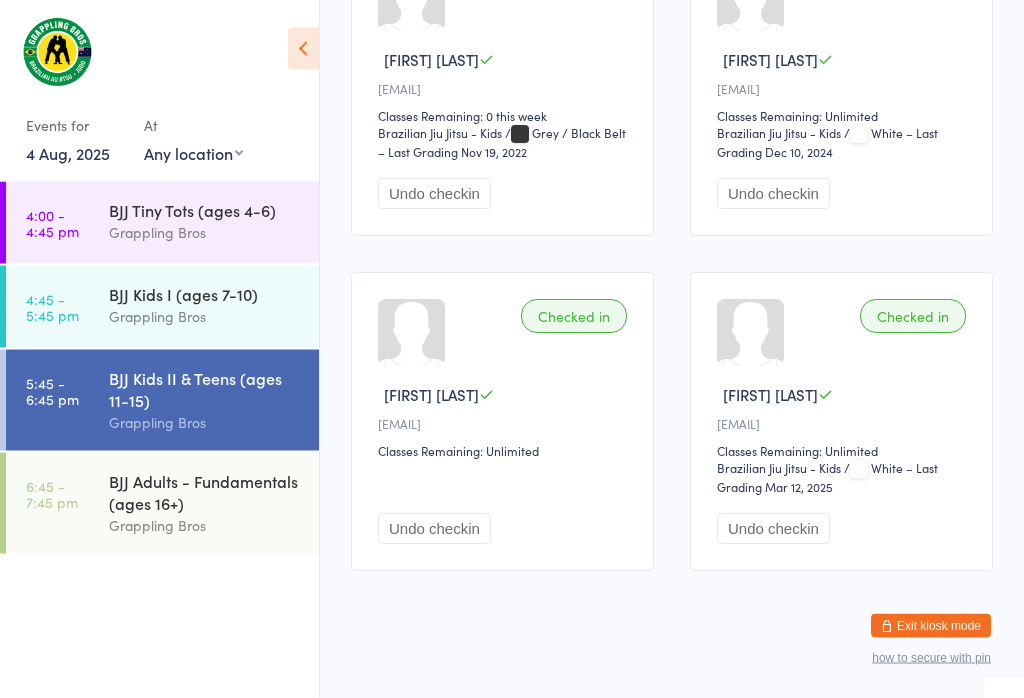 scroll, scrollTop: 415, scrollLeft: 0, axis: vertical 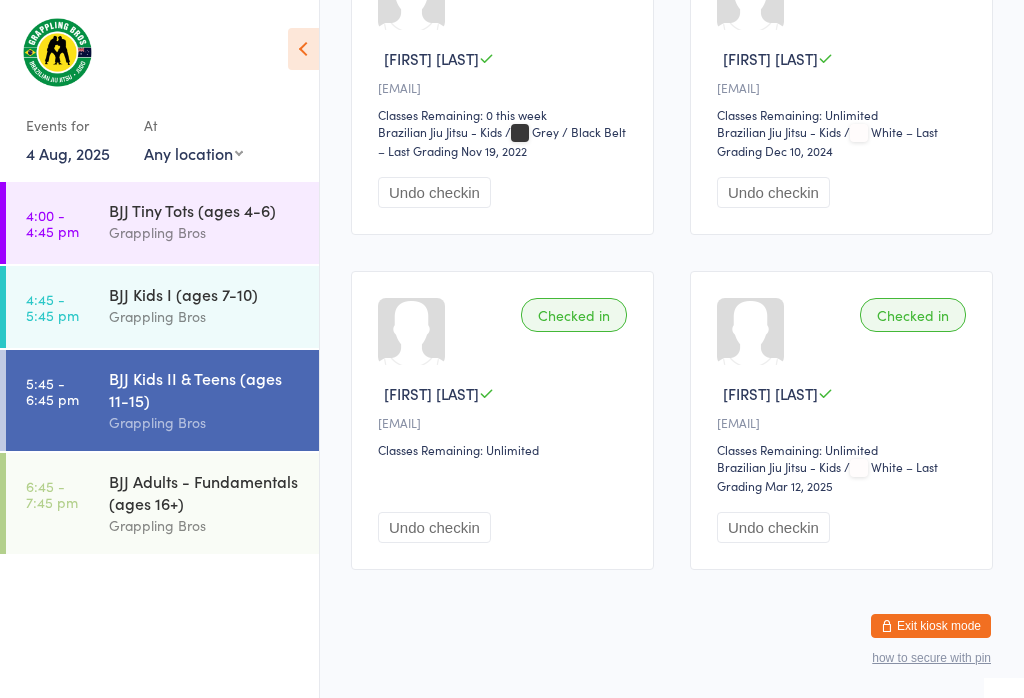 click on "Grappling Bros" at bounding box center [205, 525] 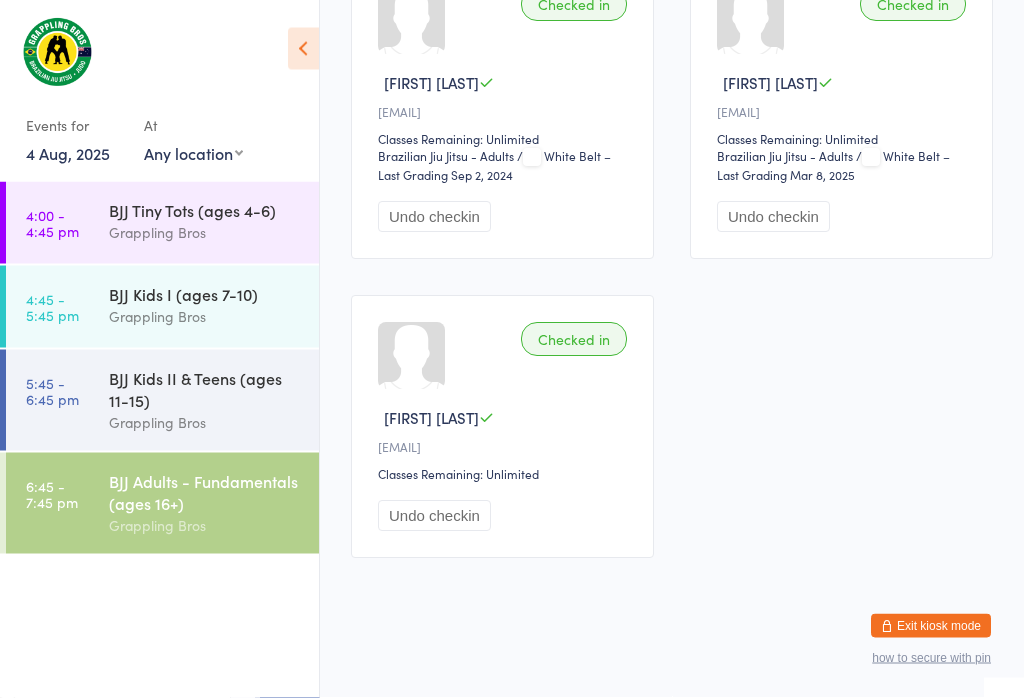 scroll, scrollTop: 2736, scrollLeft: 0, axis: vertical 